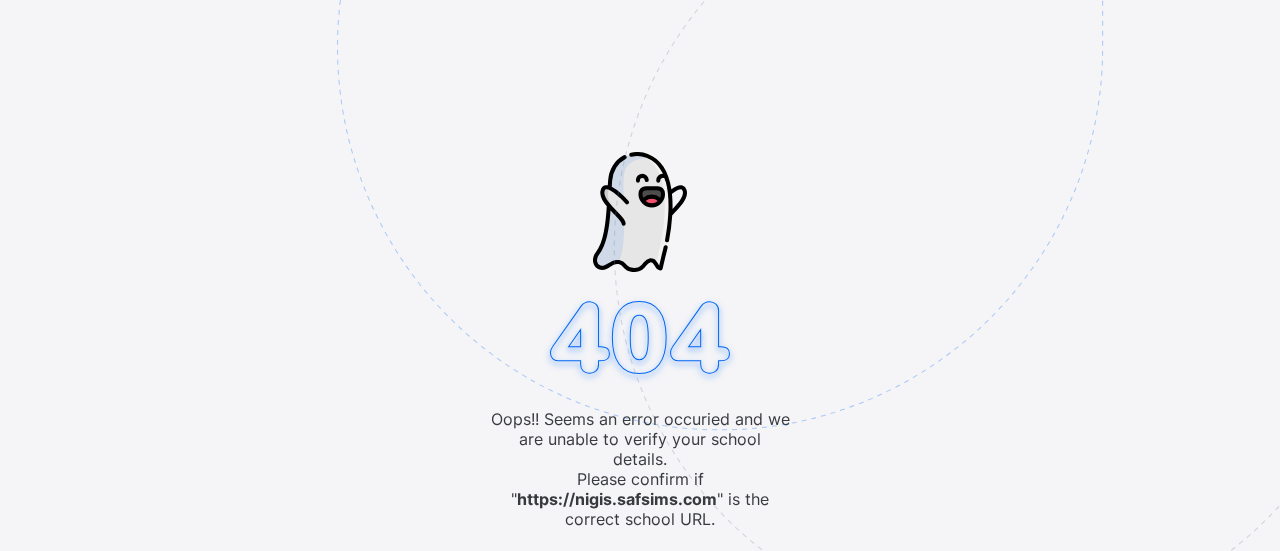 scroll, scrollTop: 0, scrollLeft: 0, axis: both 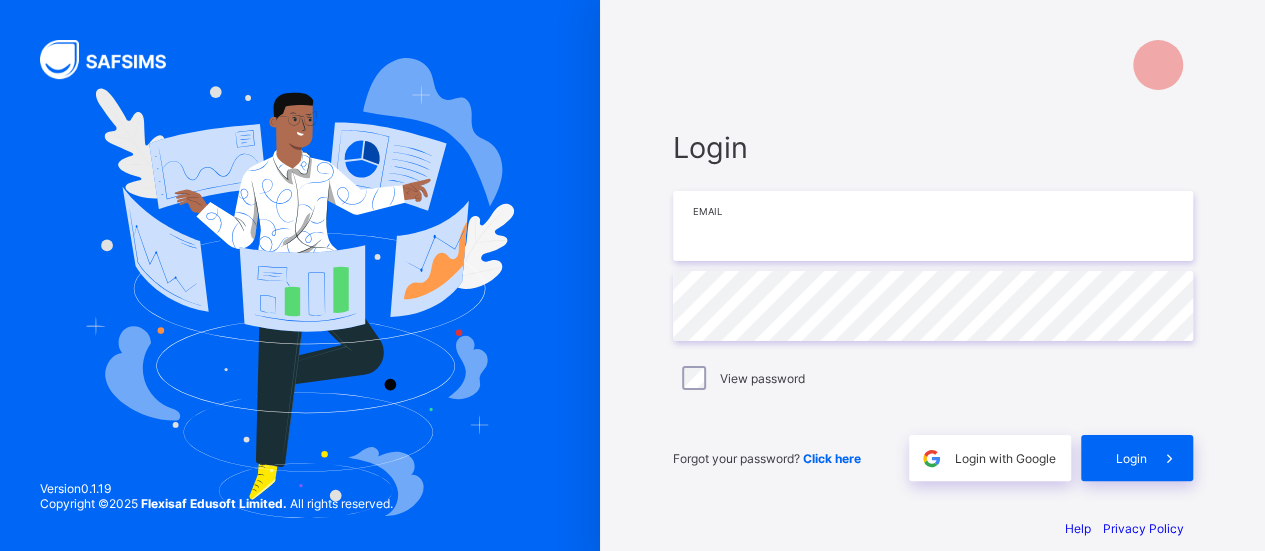 click at bounding box center (933, 226) 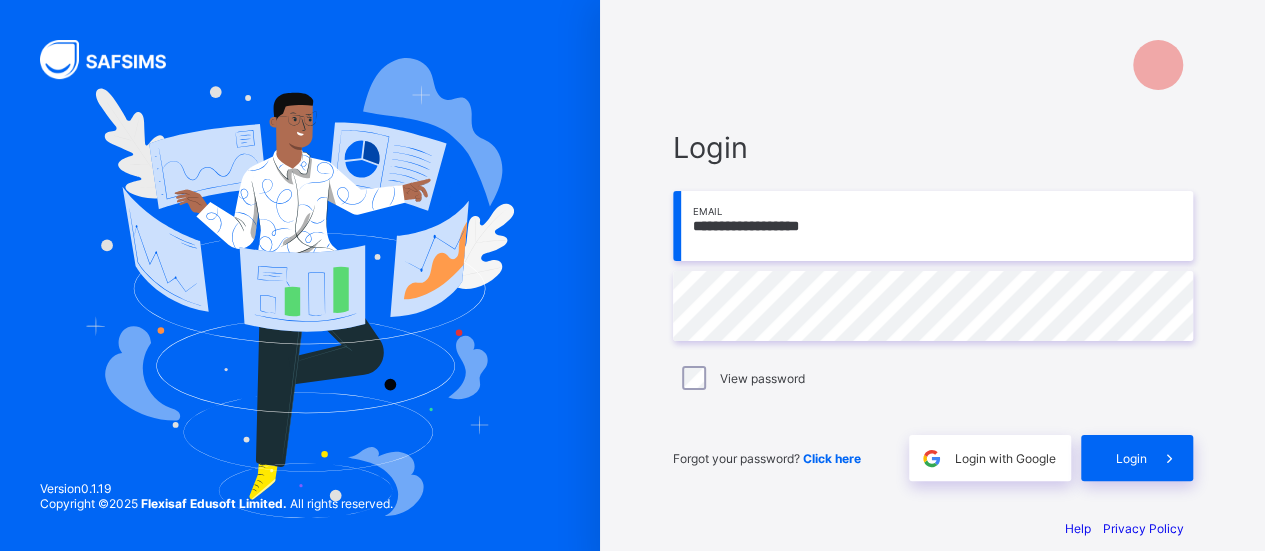 click on "Click here" at bounding box center (832, 458) 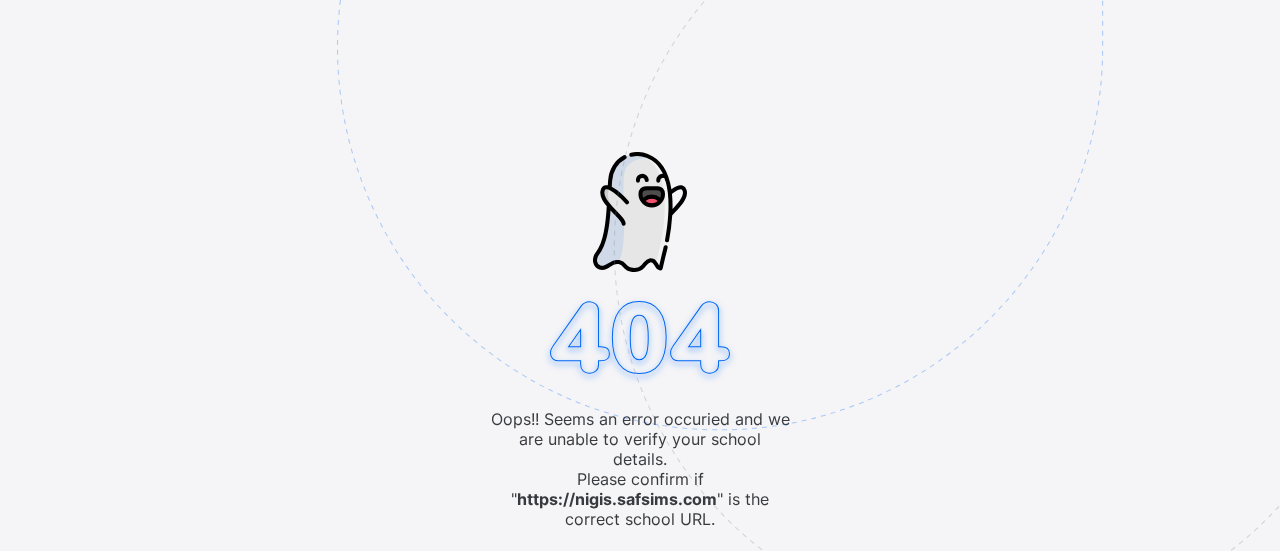 scroll, scrollTop: 0, scrollLeft: 0, axis: both 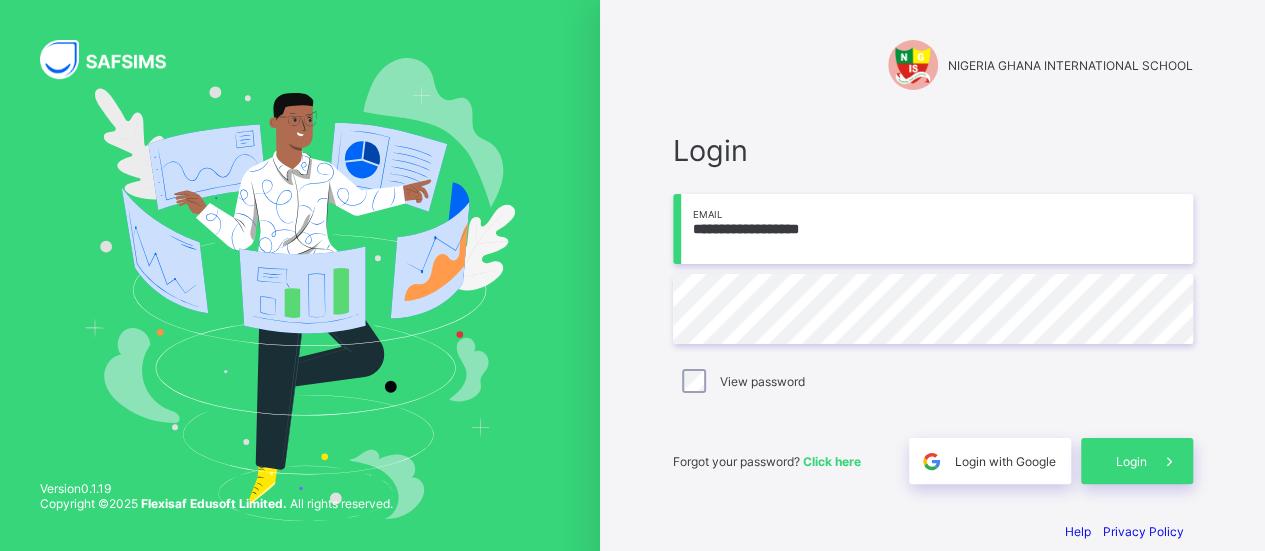 click on "Click here" at bounding box center (832, 461) 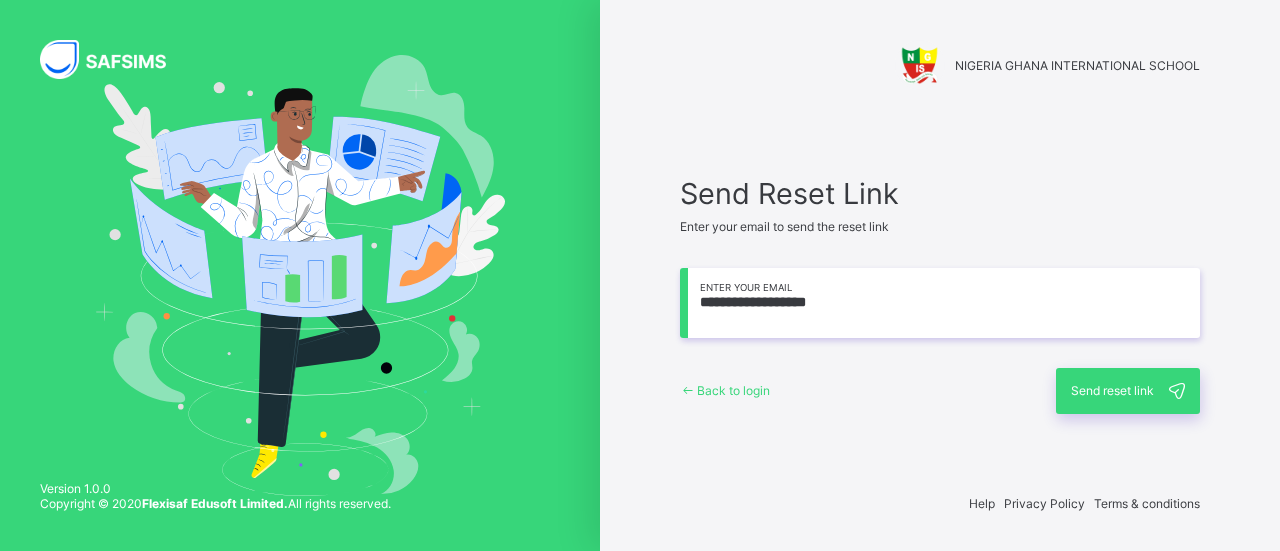 scroll, scrollTop: 0, scrollLeft: 0, axis: both 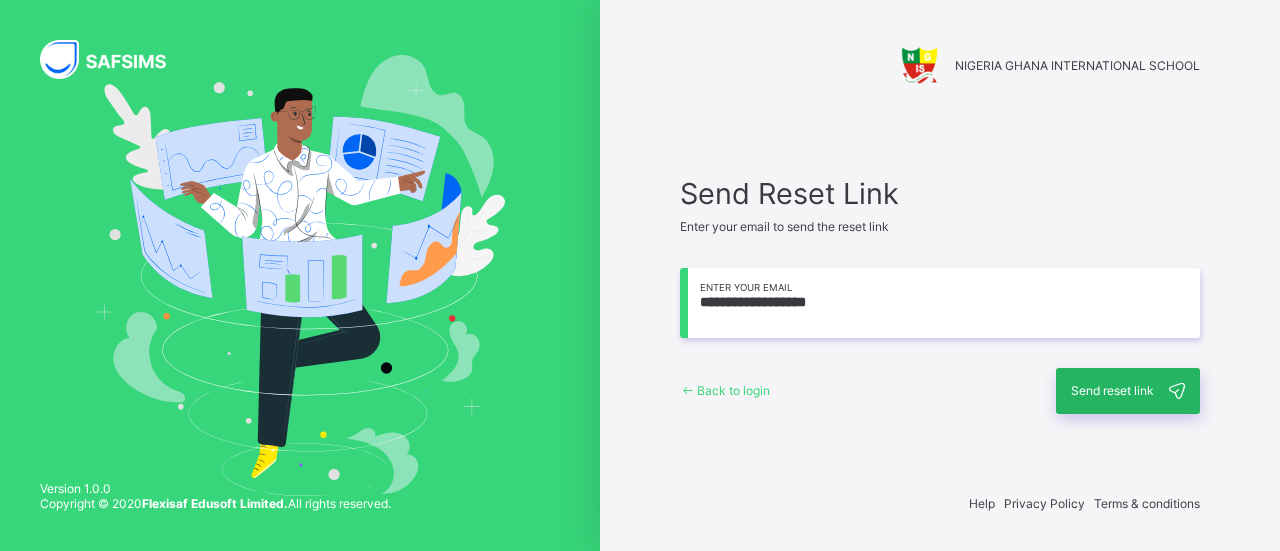 click on "Send reset link" at bounding box center (1112, 390) 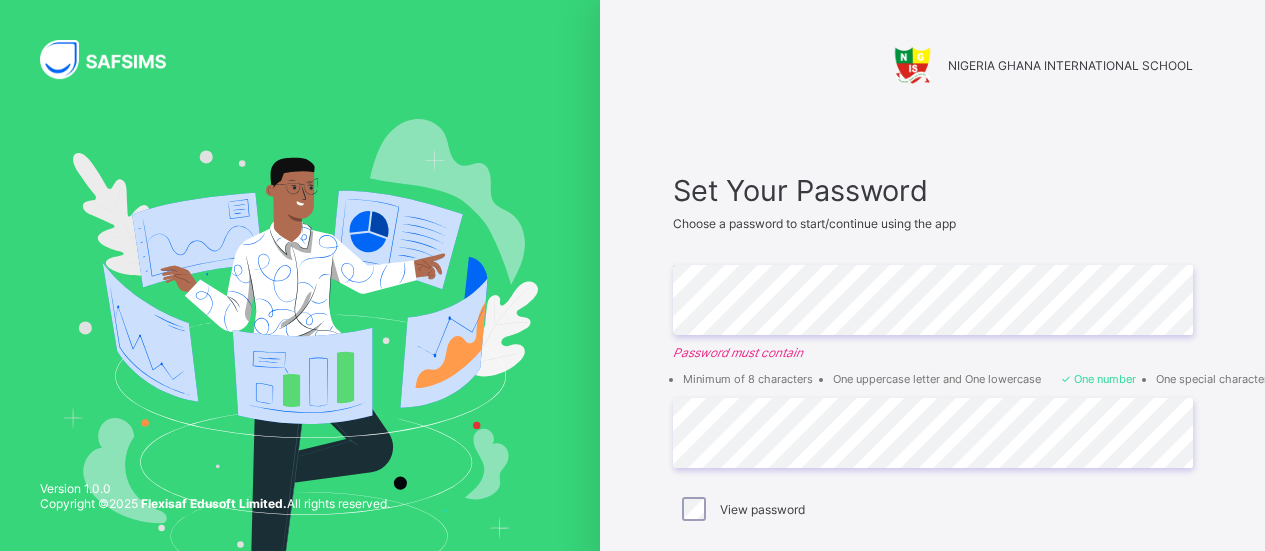 scroll, scrollTop: 0, scrollLeft: 0, axis: both 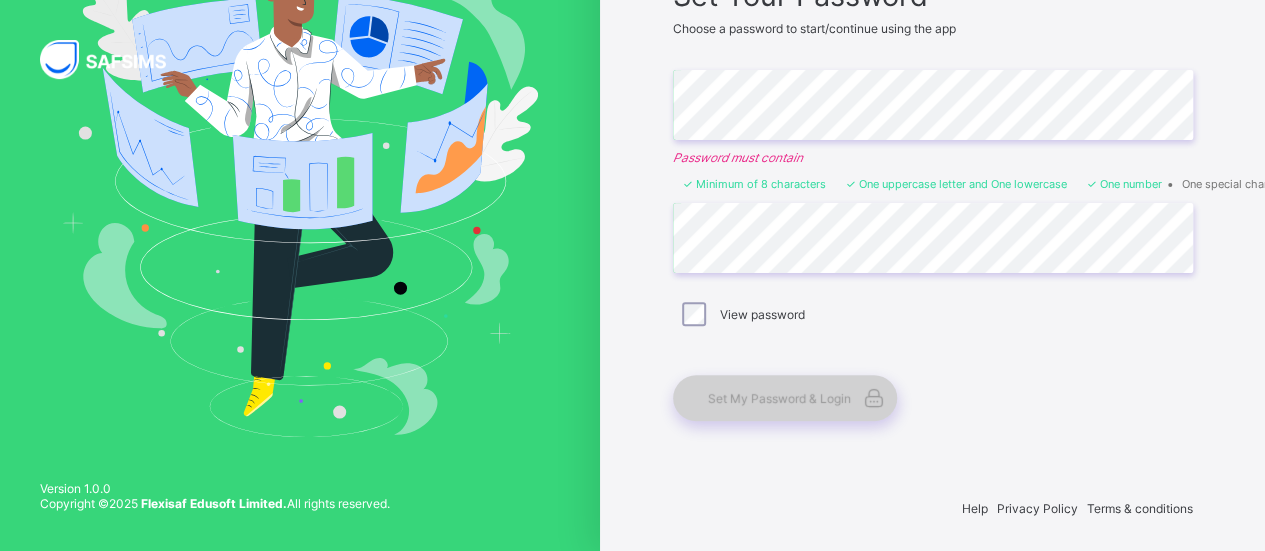 click on "Set My Password & Login" at bounding box center [785, 398] 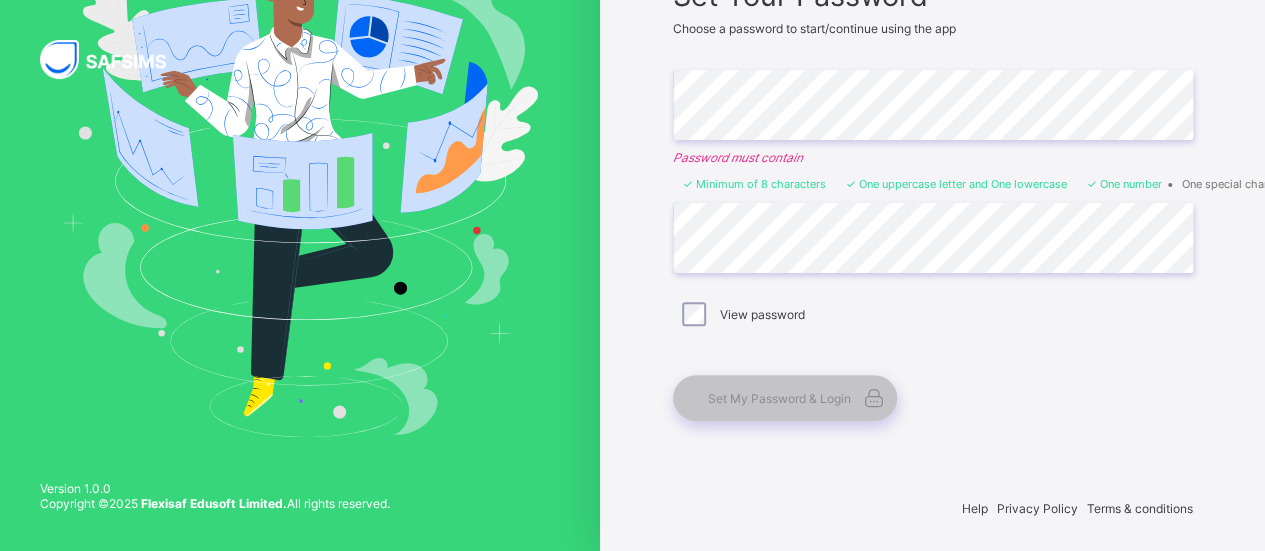 scroll, scrollTop: 95, scrollLeft: 0, axis: vertical 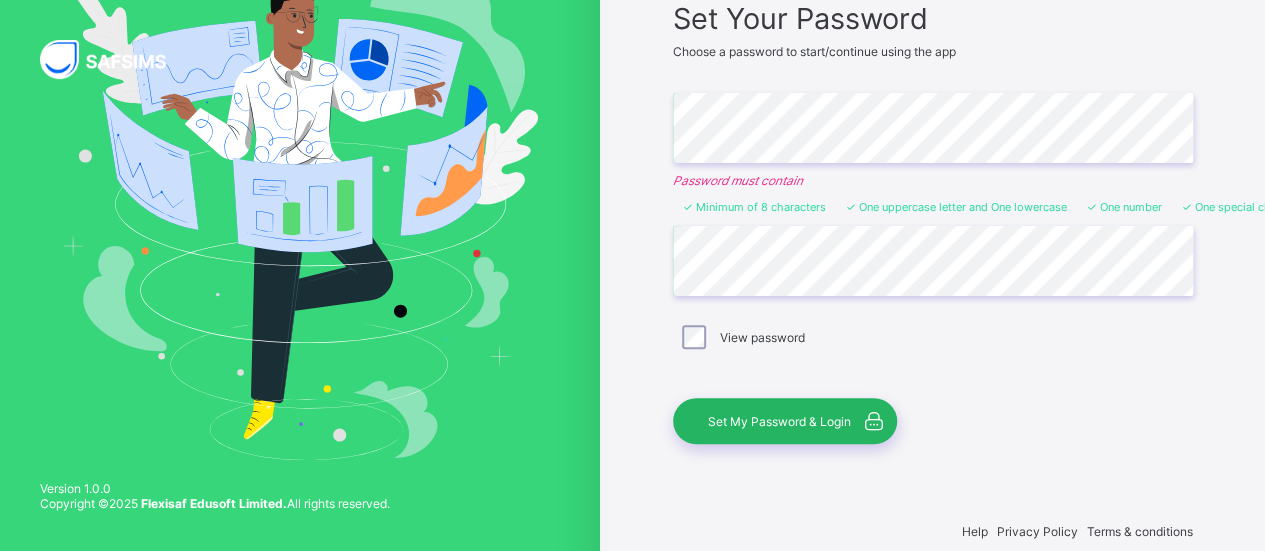 click on "Set My Password & Login" at bounding box center [779, 421] 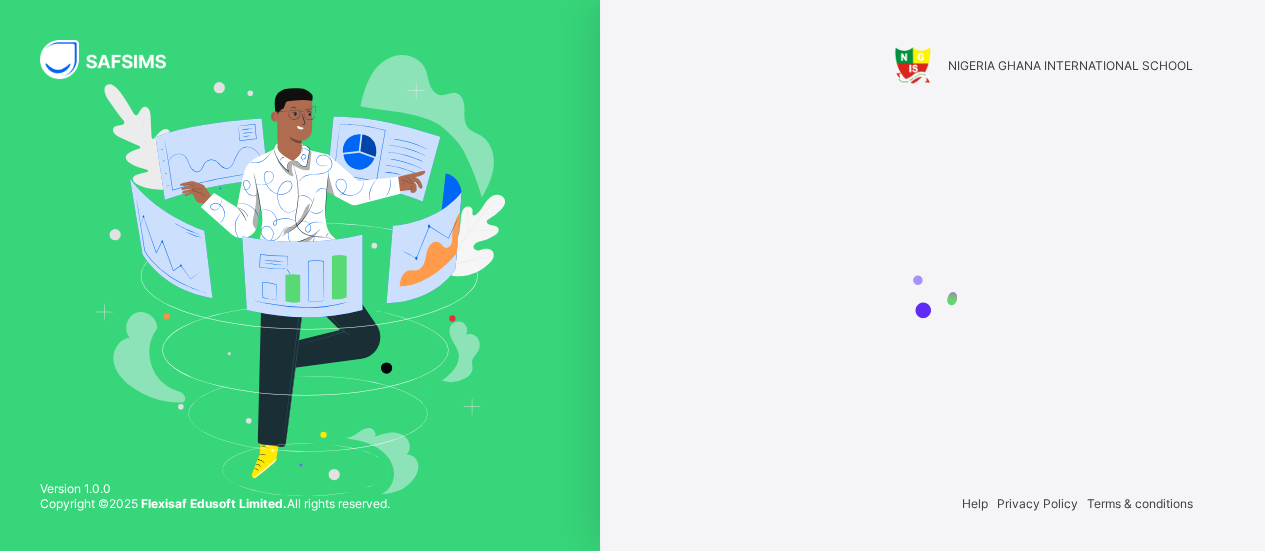 scroll, scrollTop: 0, scrollLeft: 0, axis: both 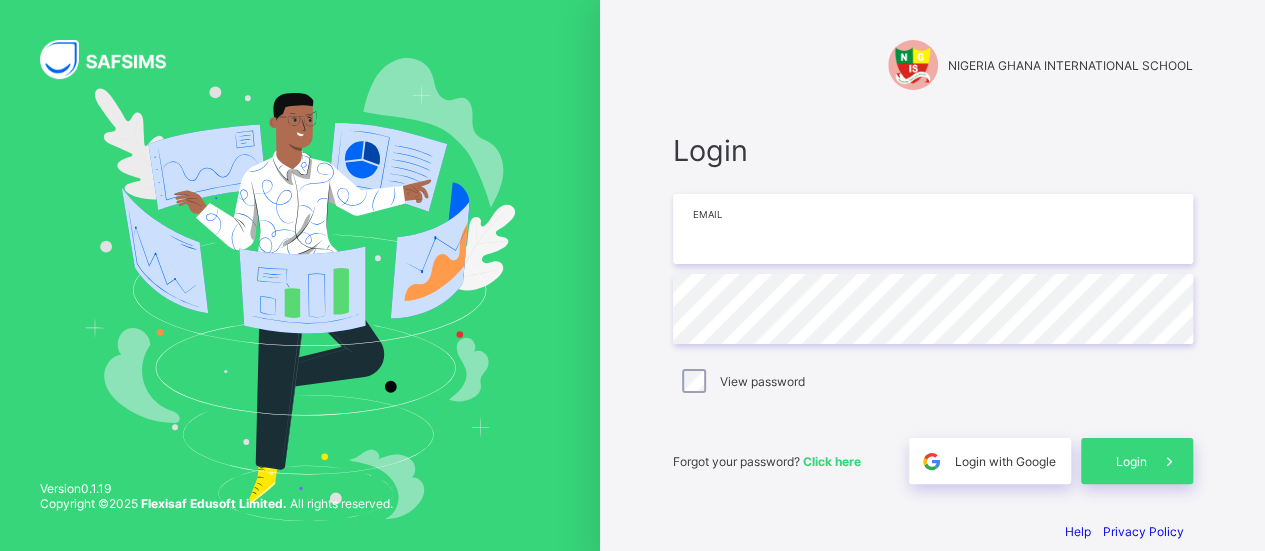 click at bounding box center (933, 229) 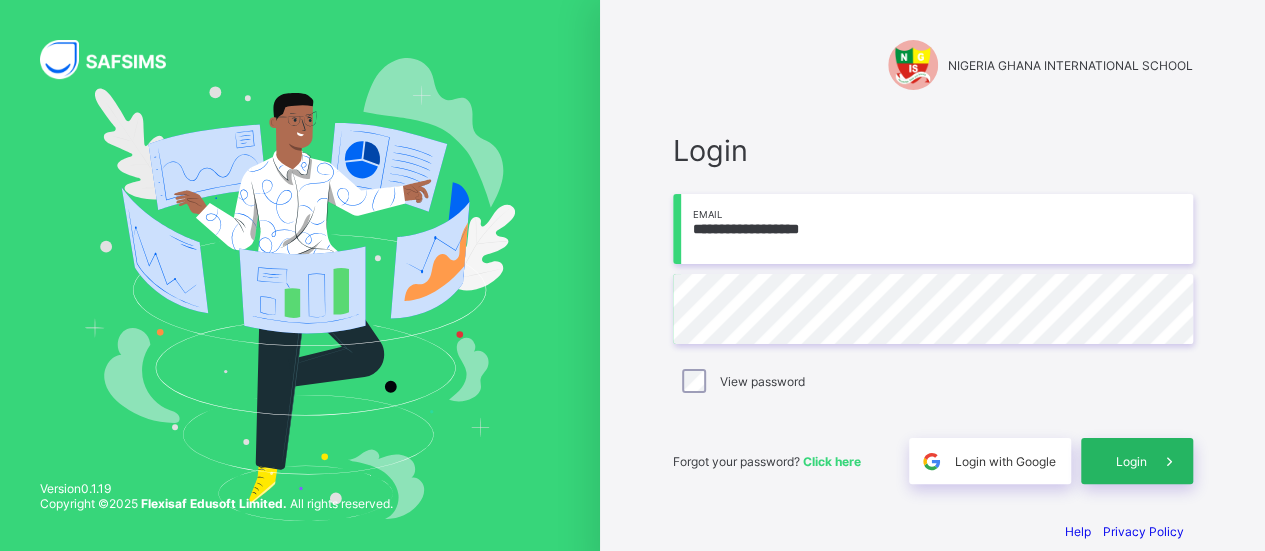 click on "Login" at bounding box center (1131, 461) 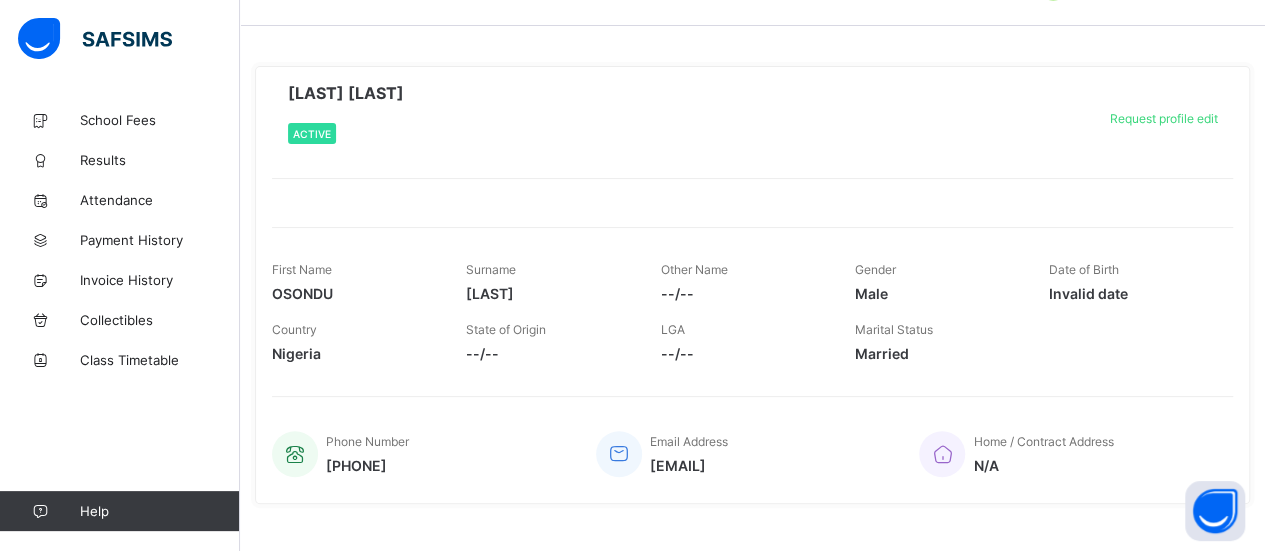 scroll, scrollTop: 80, scrollLeft: 0, axis: vertical 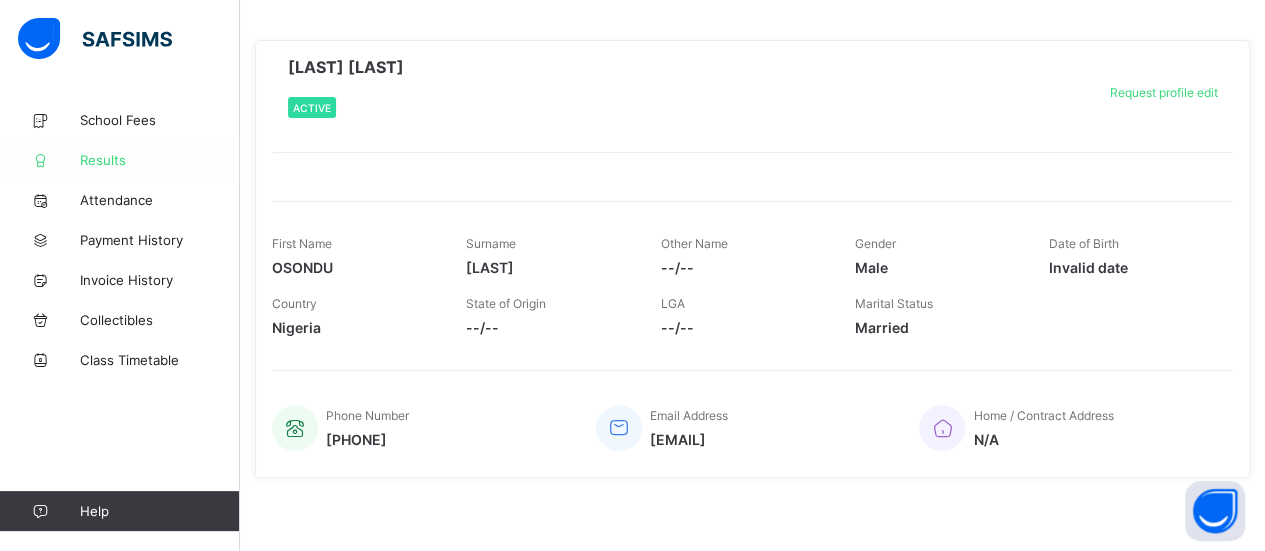 click on "Results" at bounding box center (160, 160) 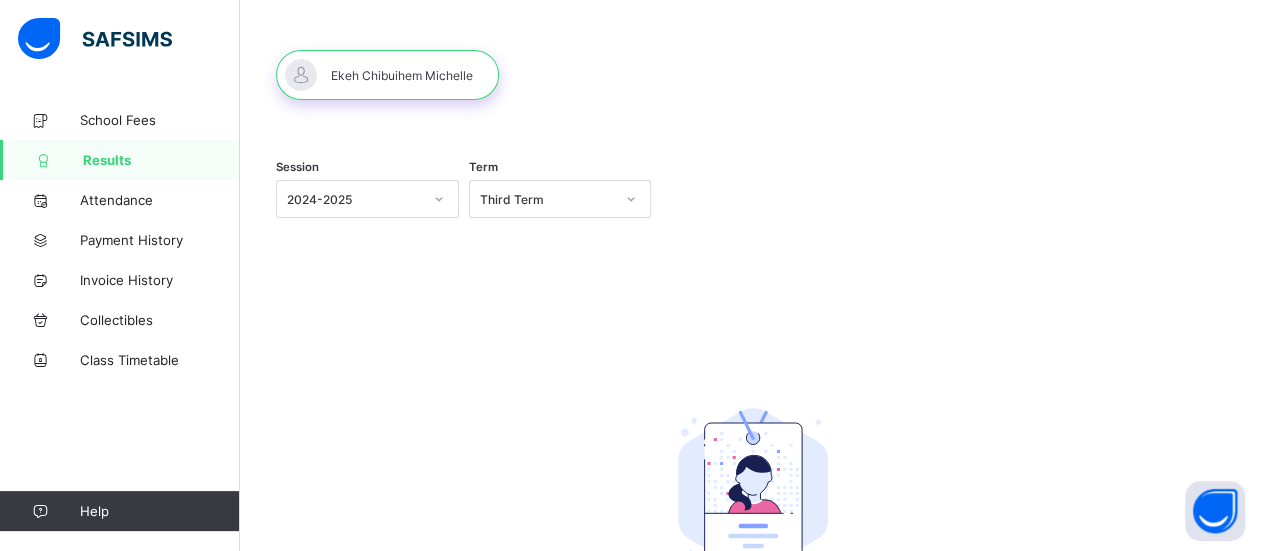 click at bounding box center (387, 75) 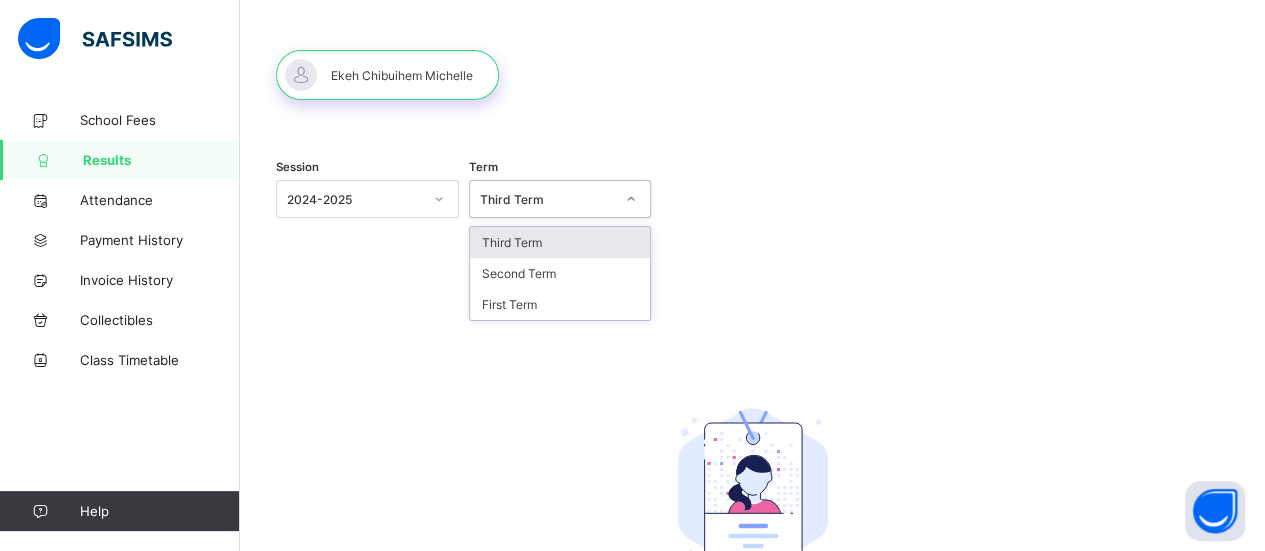 click on "Third Term" at bounding box center [560, 242] 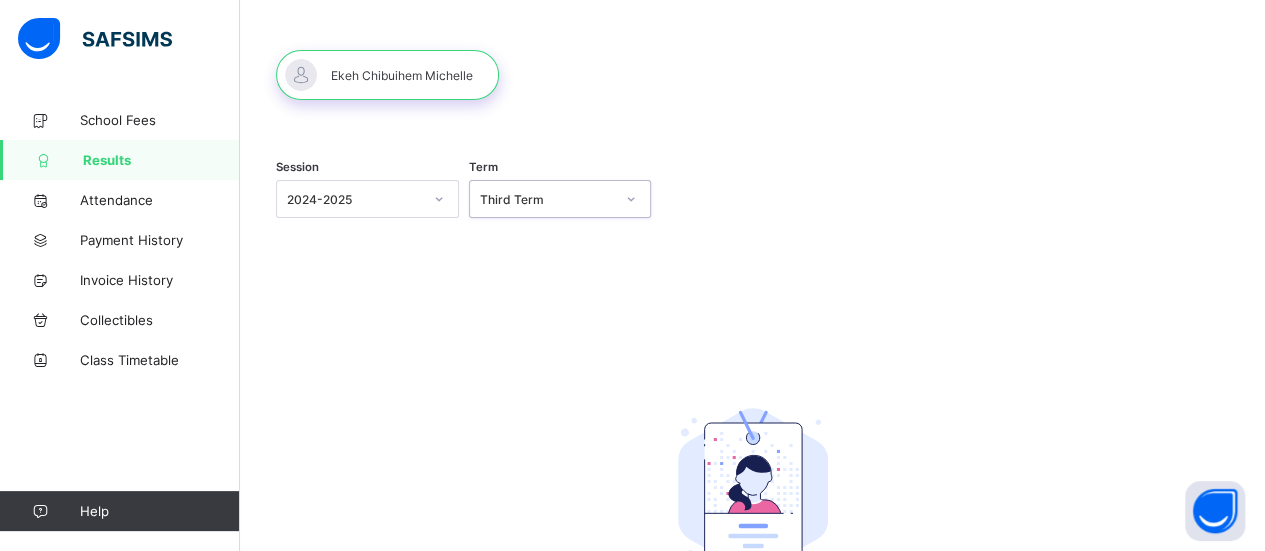 click on "Third Term" at bounding box center [547, 199] 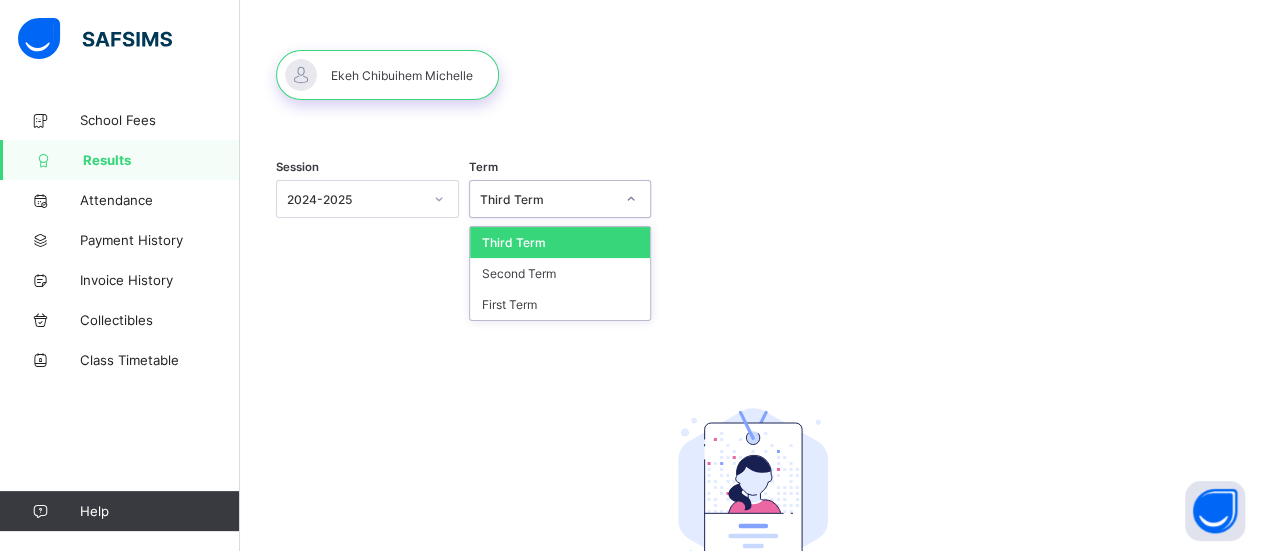 click on "Third Term" at bounding box center (560, 242) 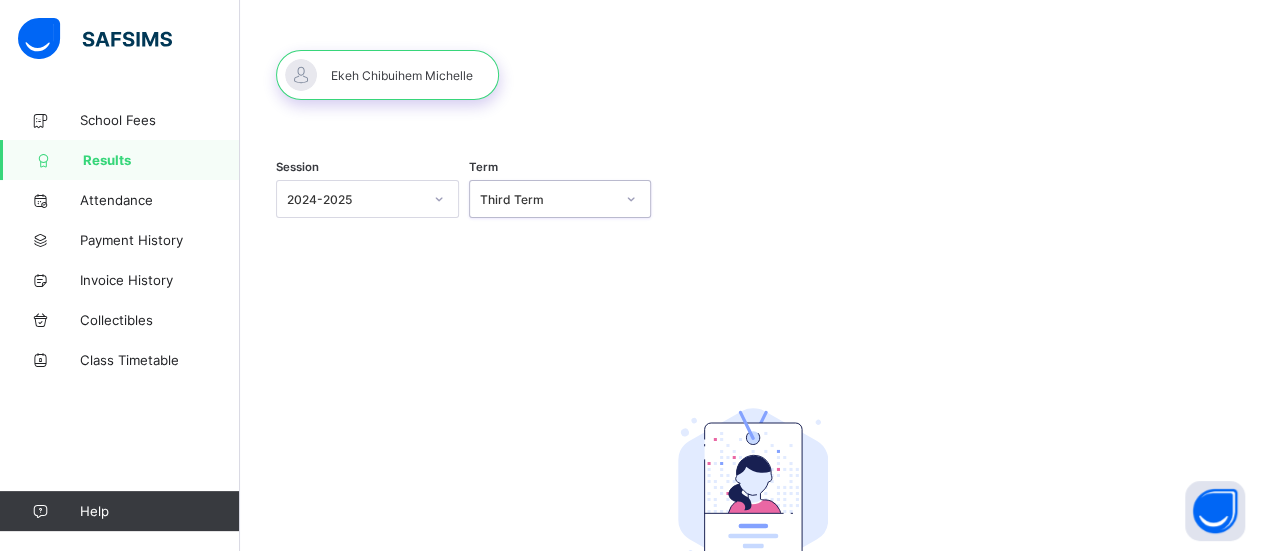 scroll, scrollTop: 252, scrollLeft: 0, axis: vertical 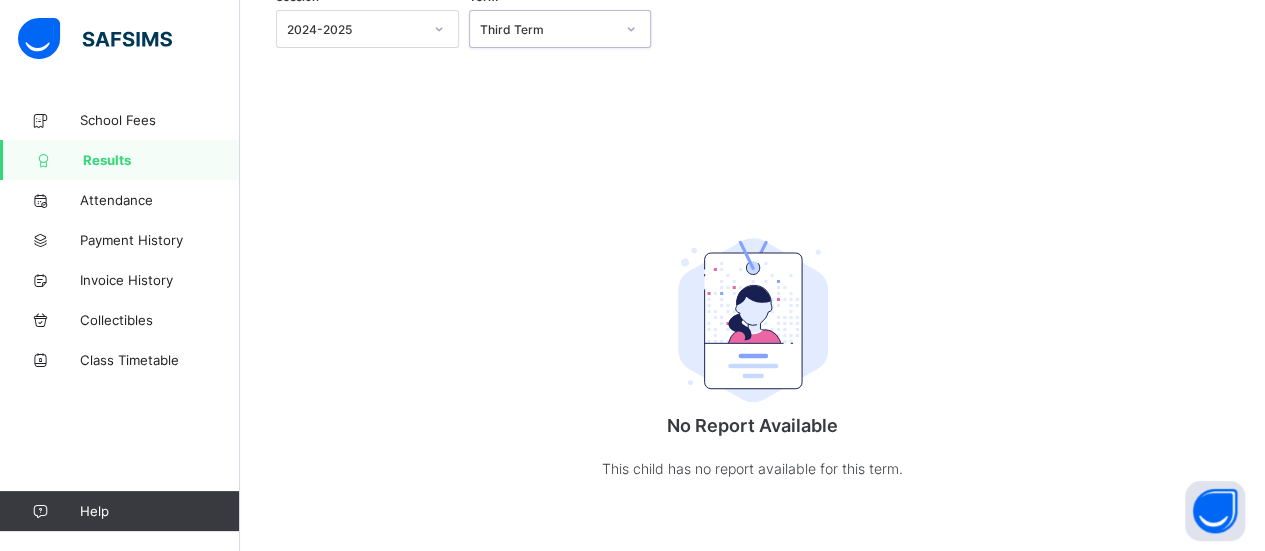 click 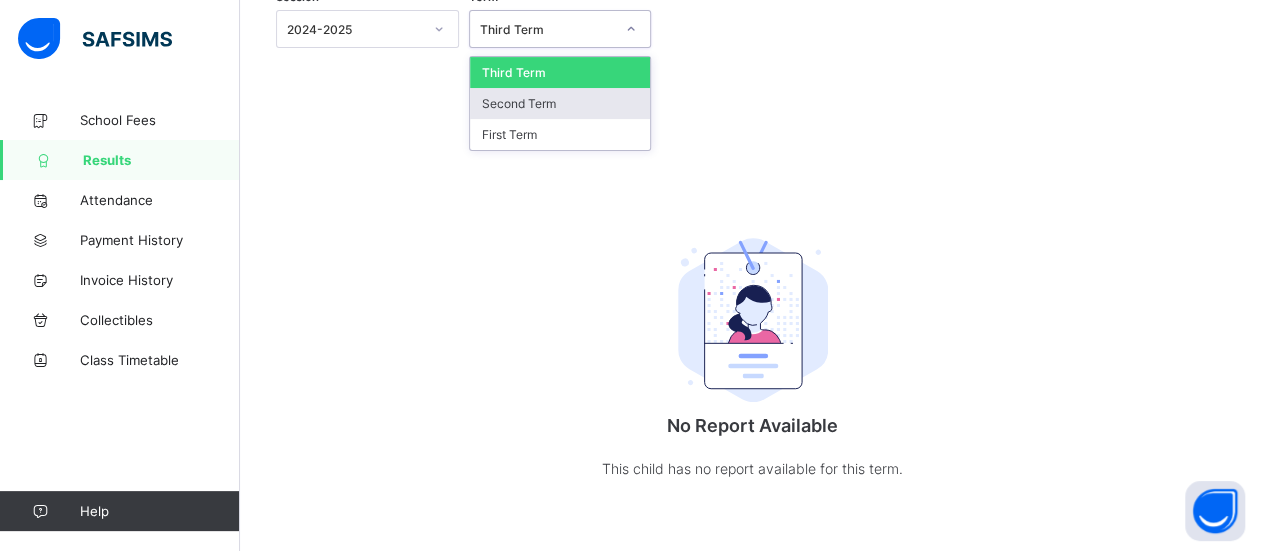 click on "Second Term" at bounding box center (560, 103) 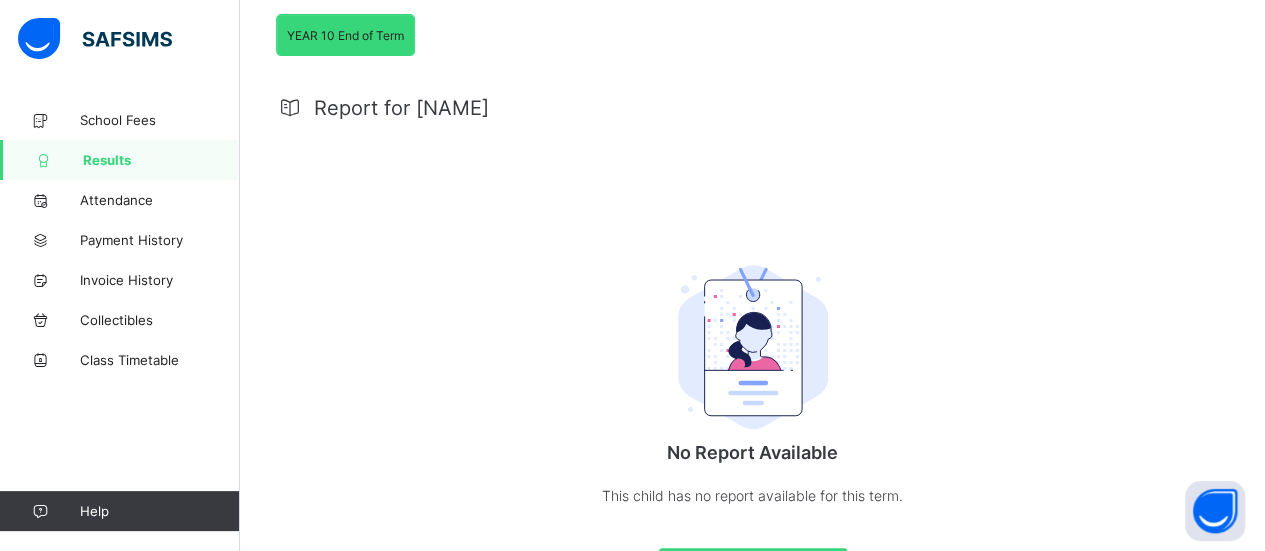 scroll, scrollTop: 399, scrollLeft: 0, axis: vertical 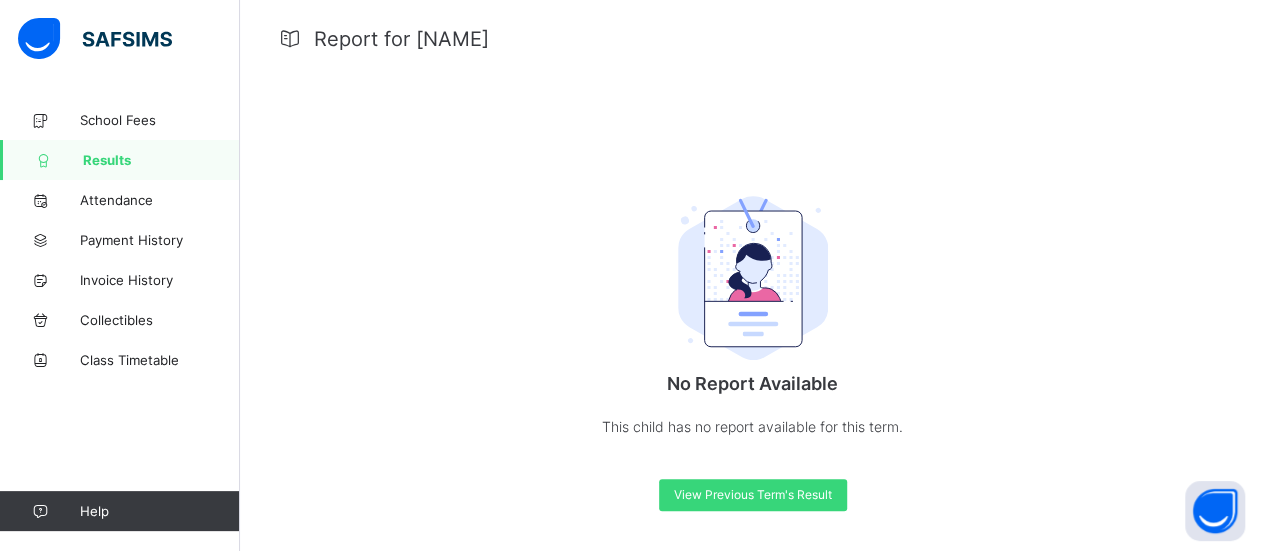 click on "View Previous Term's Result" at bounding box center (753, 494) 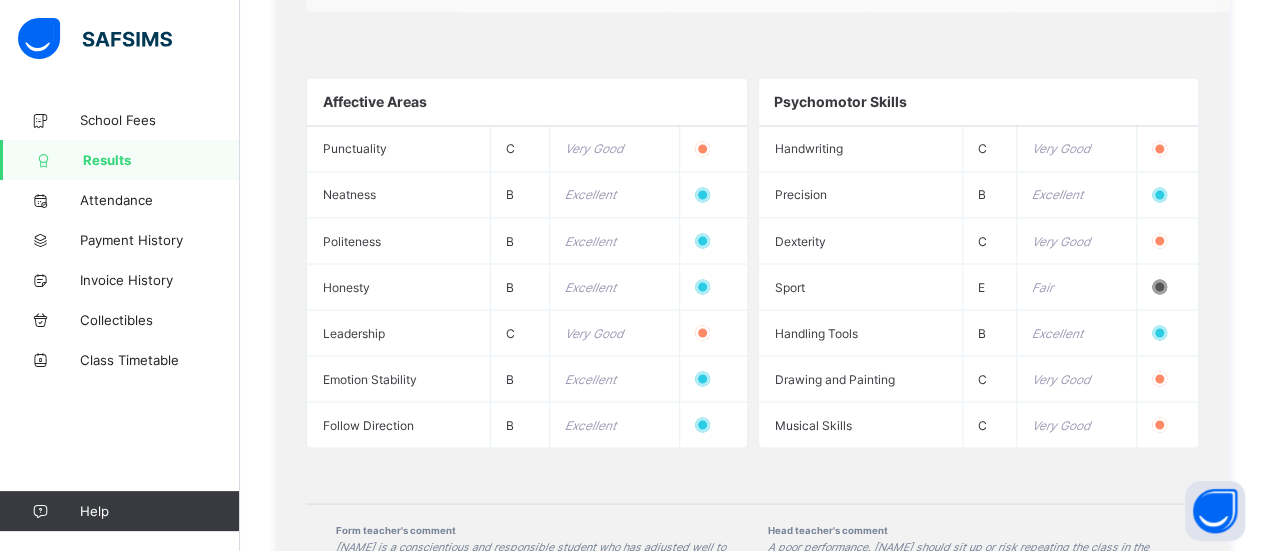 scroll, scrollTop: 1794, scrollLeft: 0, axis: vertical 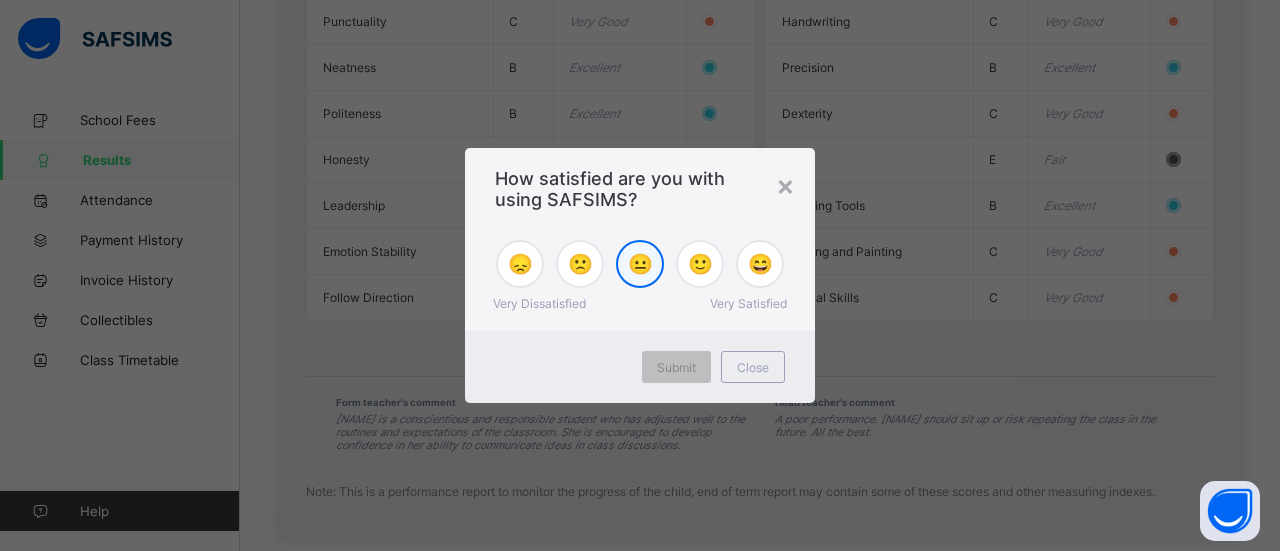 click on "😐" at bounding box center [640, 264] 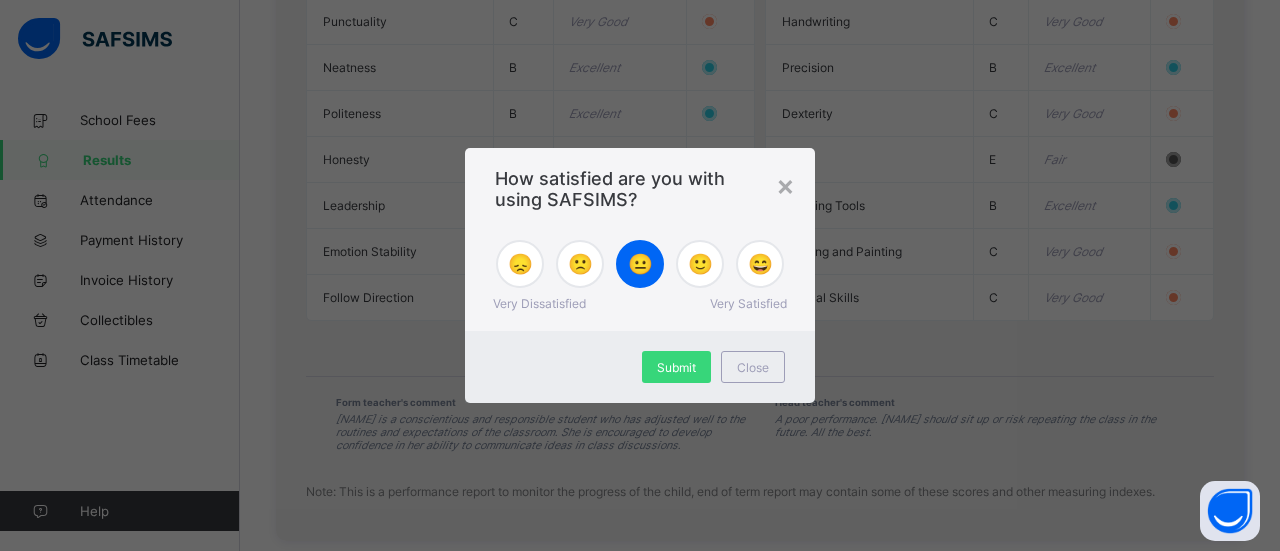 click on "Submit" at bounding box center (676, 367) 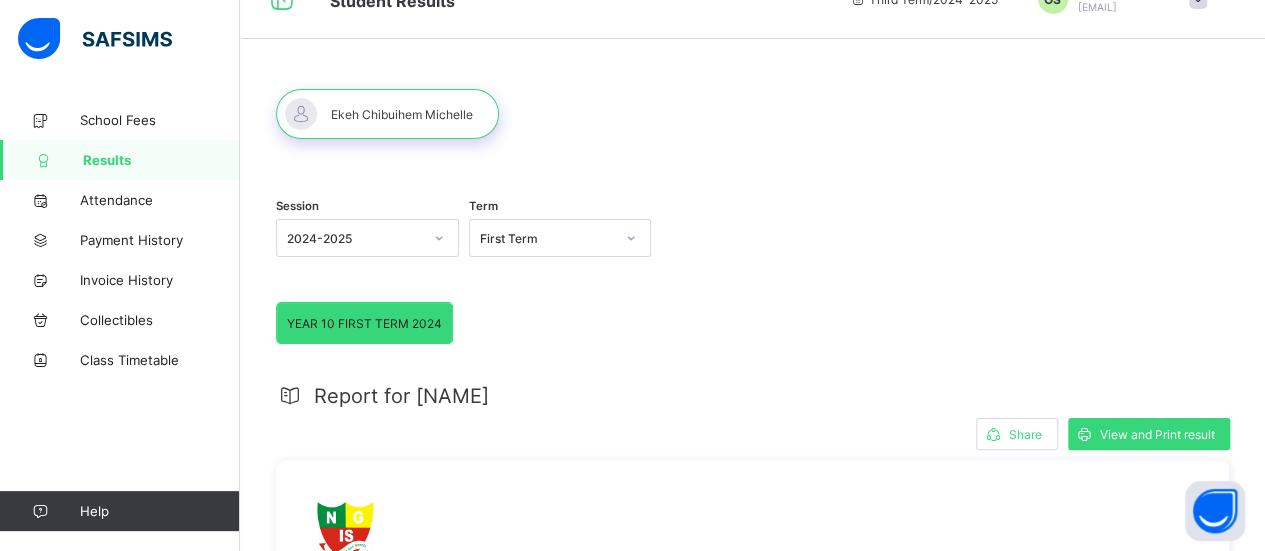 scroll, scrollTop: 0, scrollLeft: 0, axis: both 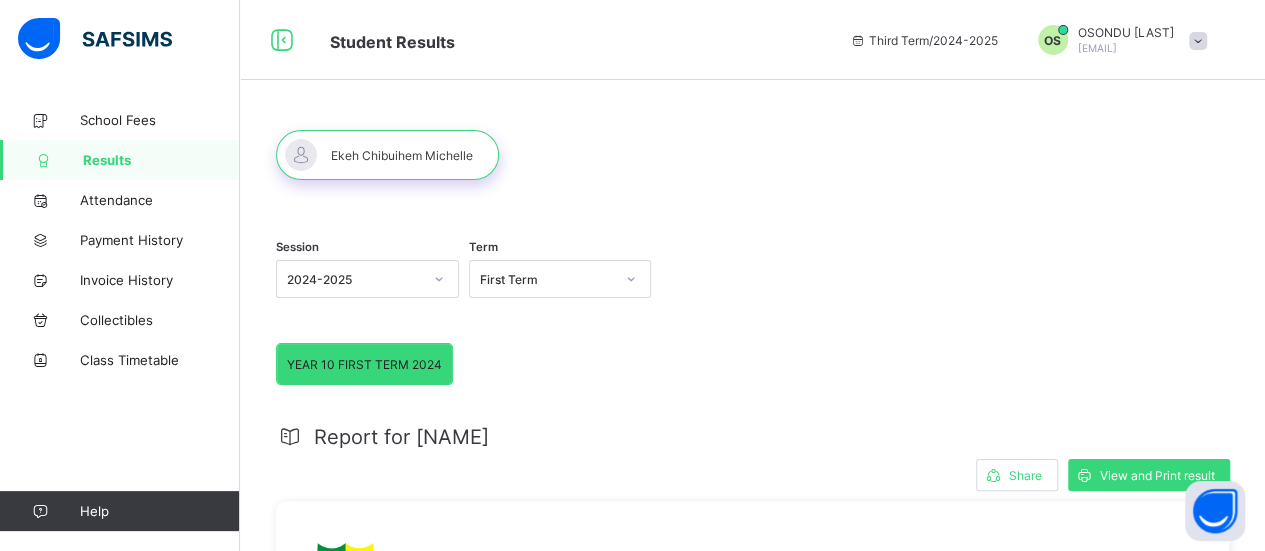 click 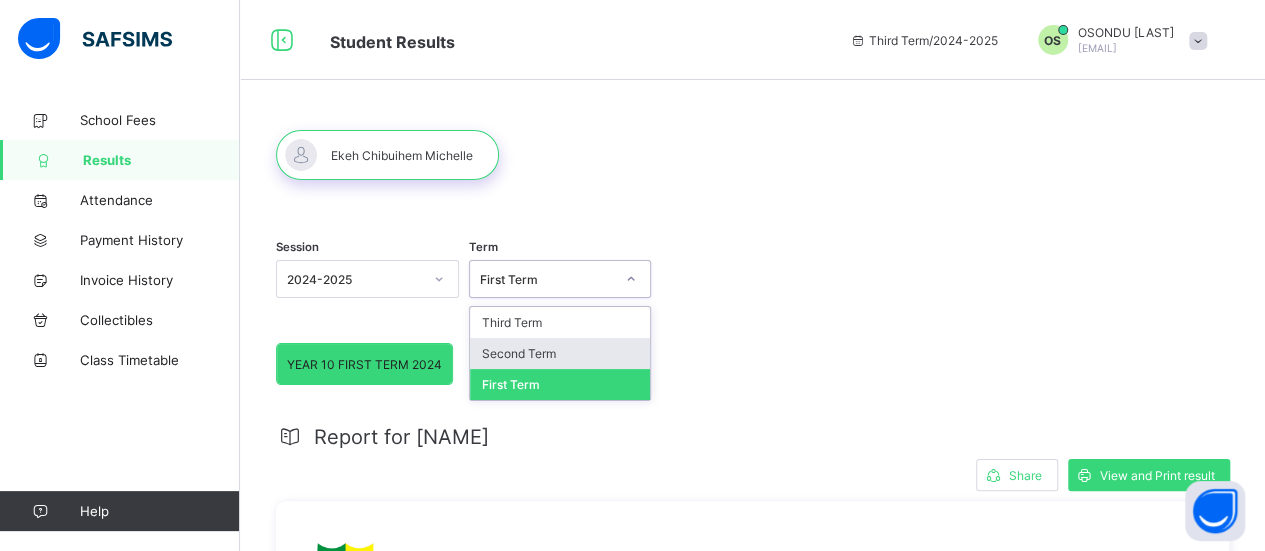 click on "Second Term" at bounding box center [560, 353] 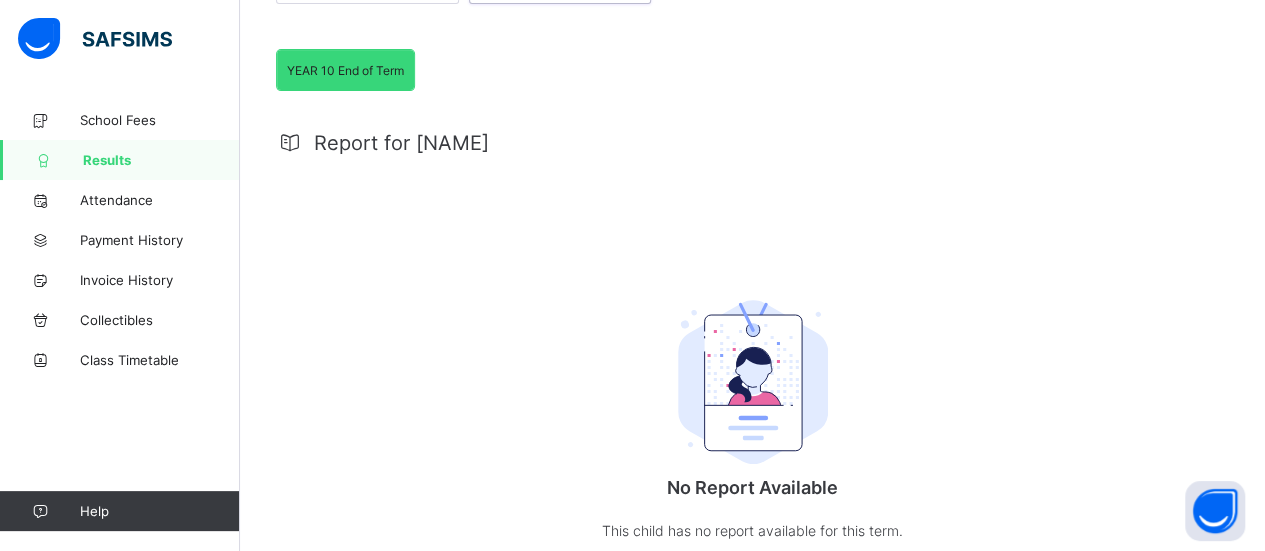 scroll, scrollTop: 99, scrollLeft: 0, axis: vertical 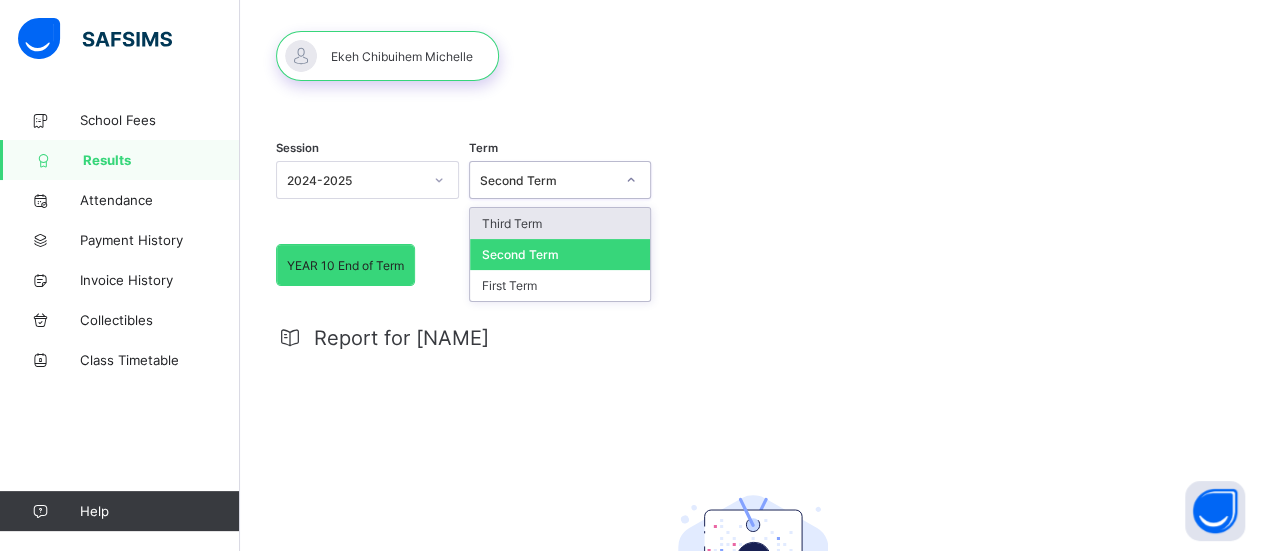 click 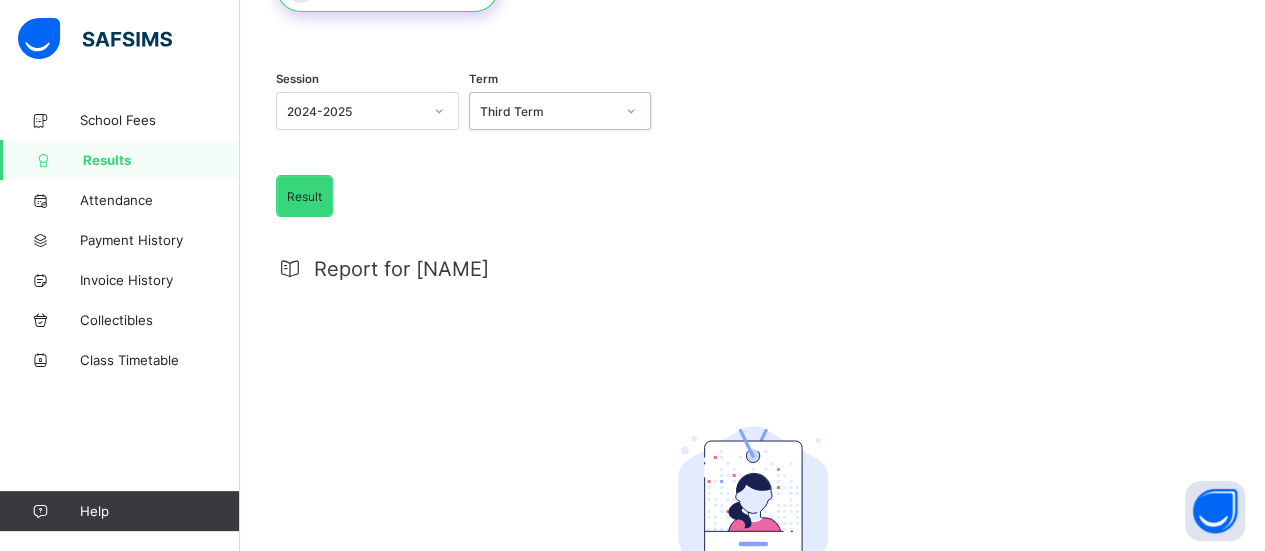 scroll, scrollTop: 0, scrollLeft: 0, axis: both 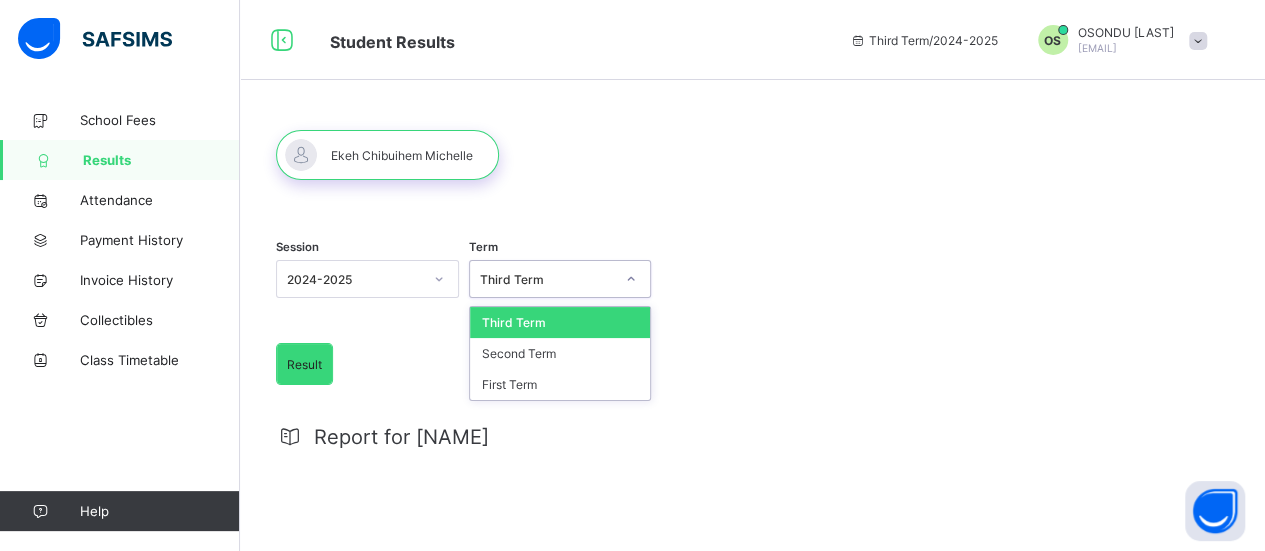 click 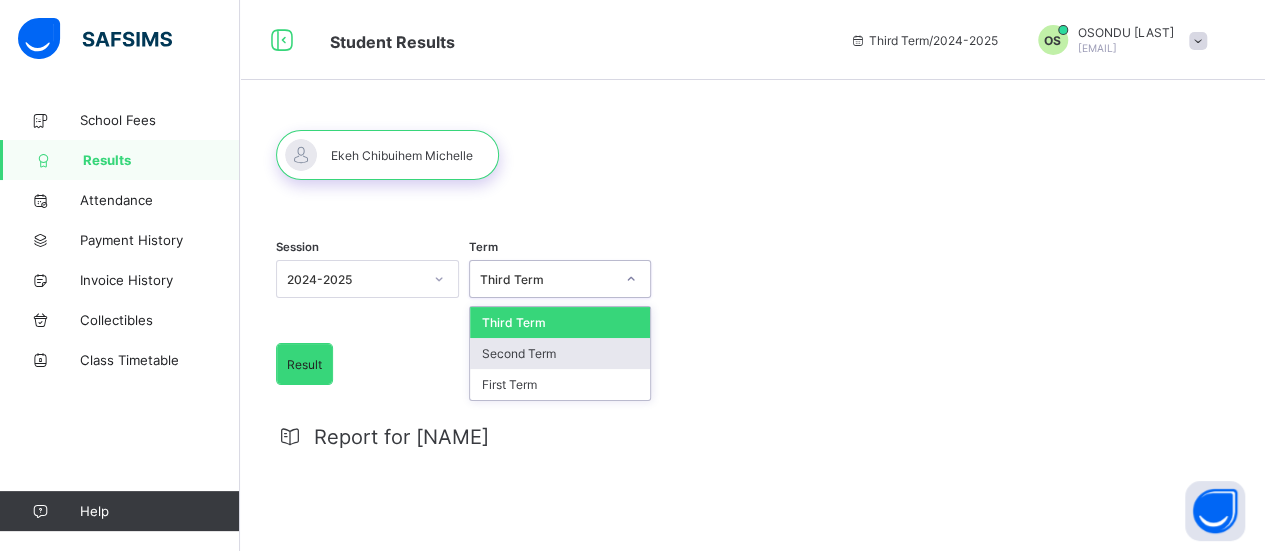 click on "Second Term" at bounding box center [560, 353] 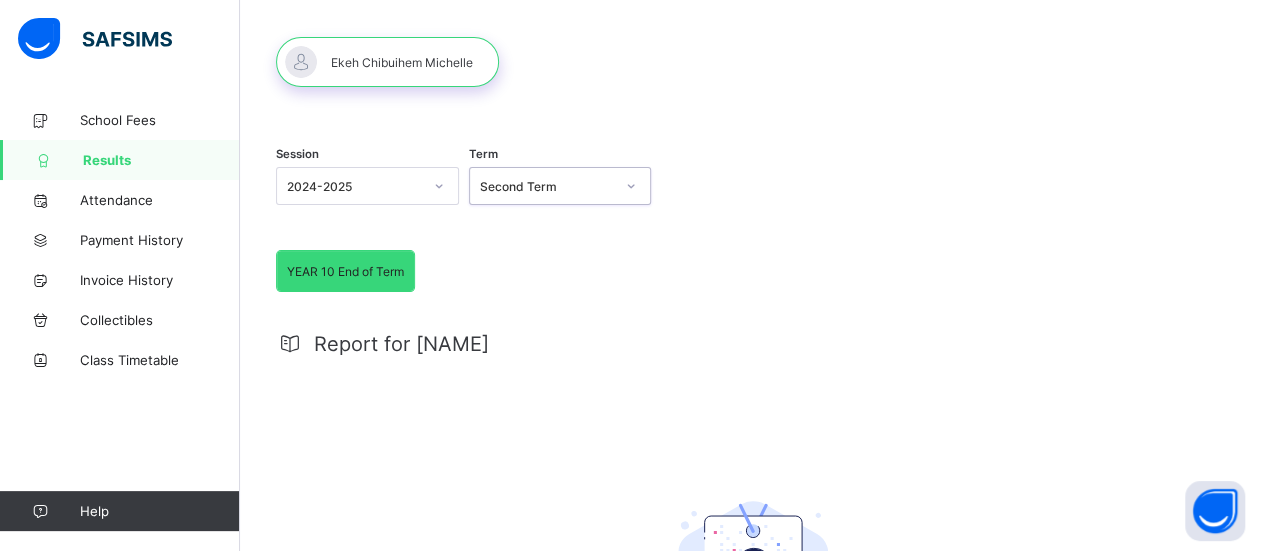 scroll, scrollTop: 200, scrollLeft: 0, axis: vertical 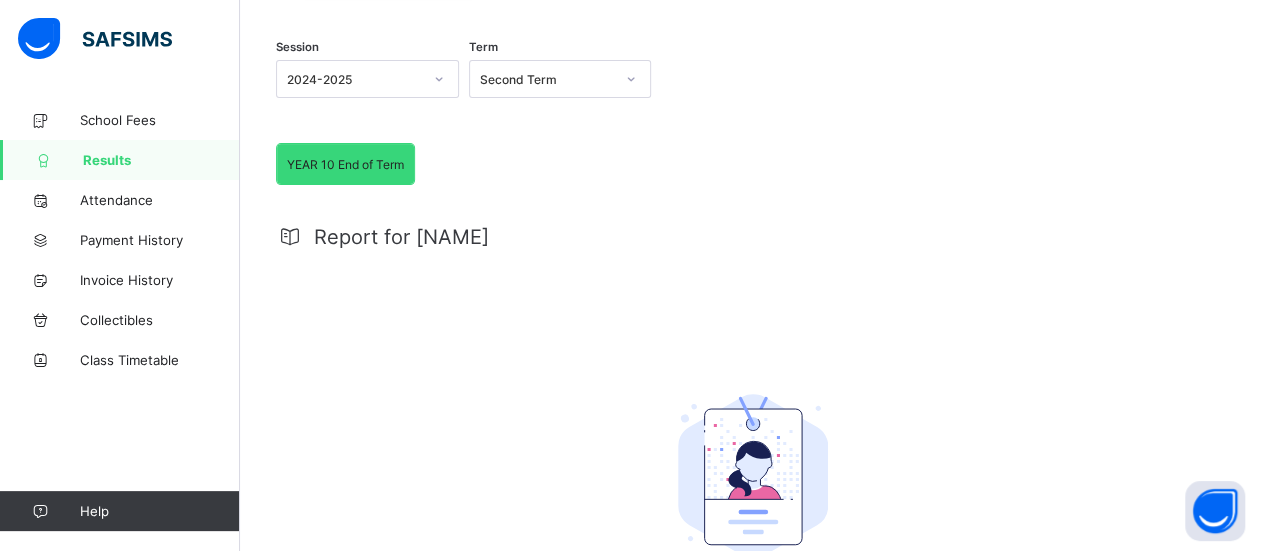 click on "YEAR 10 End of Term" at bounding box center [345, 164] 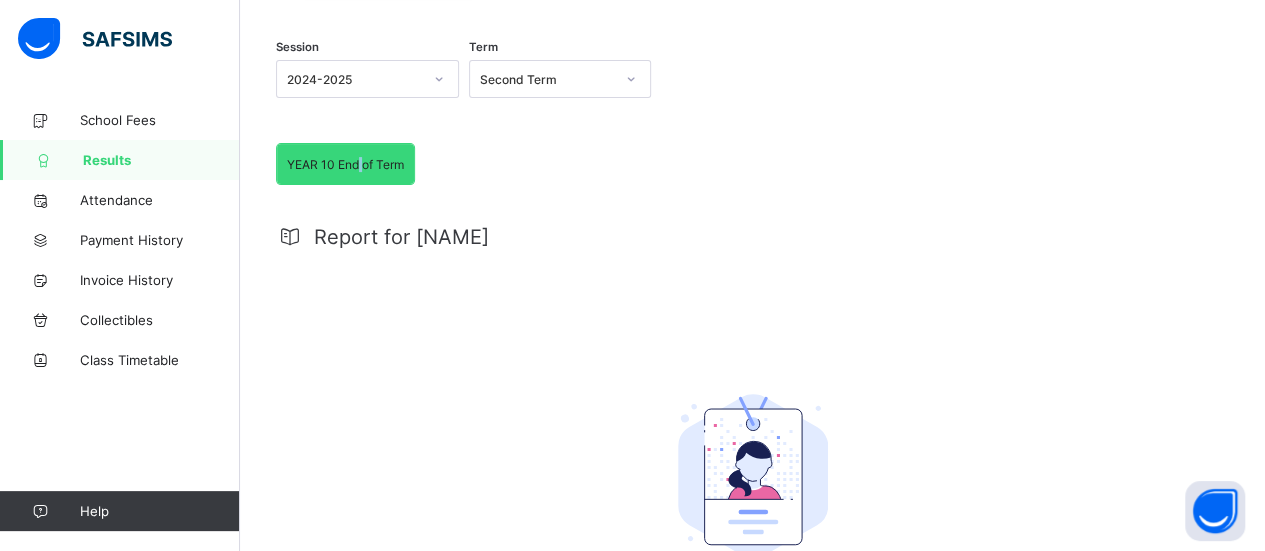 click on "YEAR 10 End of Term" at bounding box center (345, 164) 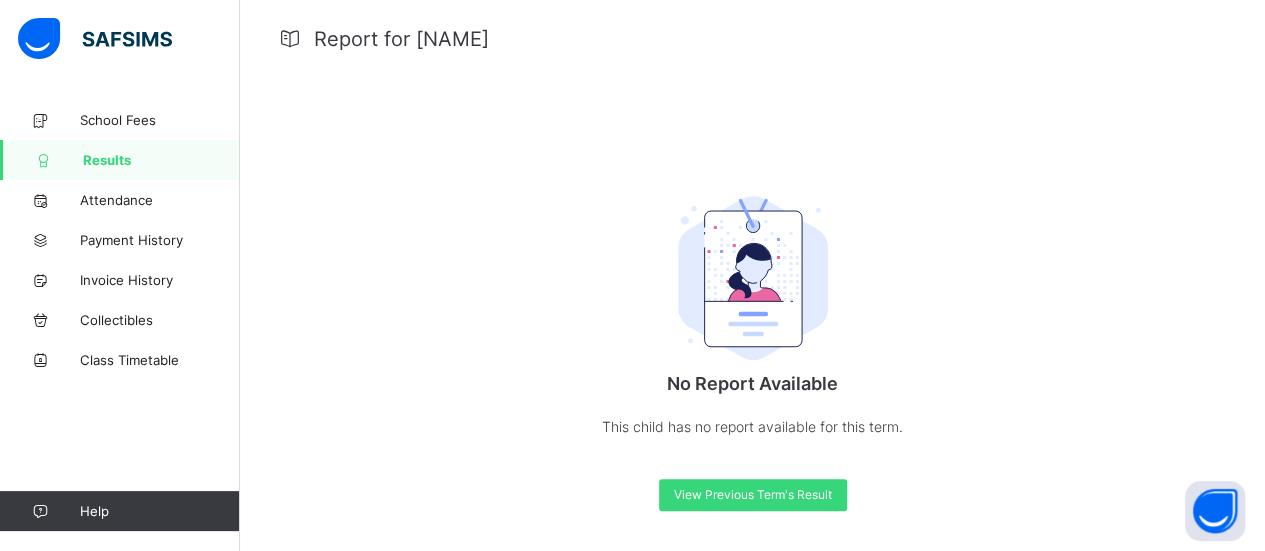 click on "View Previous Term's Result" at bounding box center (753, 494) 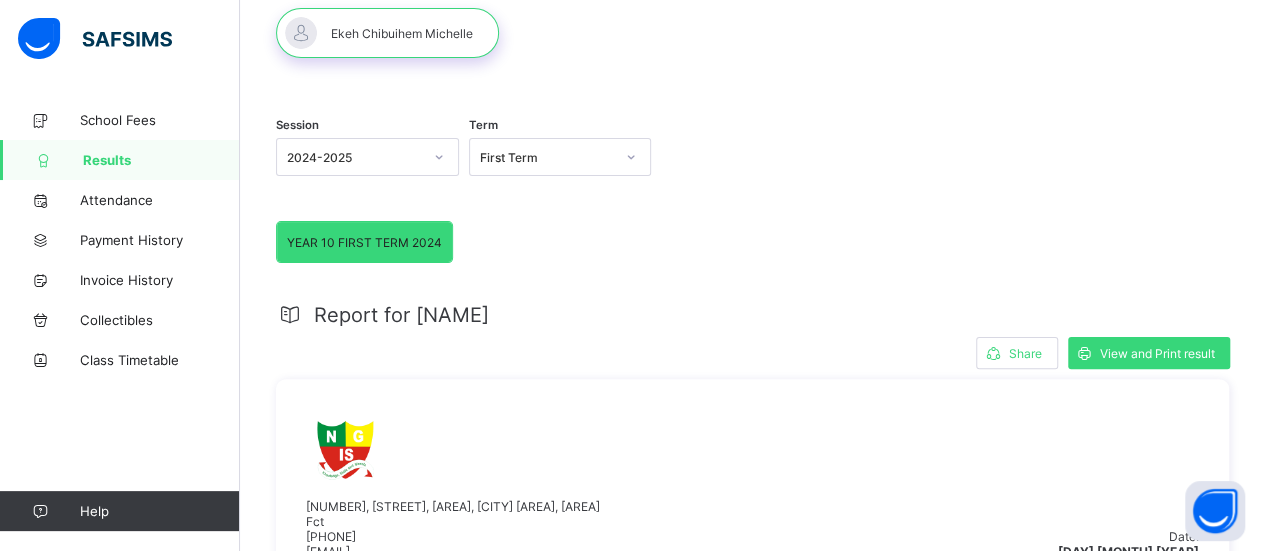scroll, scrollTop: 0, scrollLeft: 0, axis: both 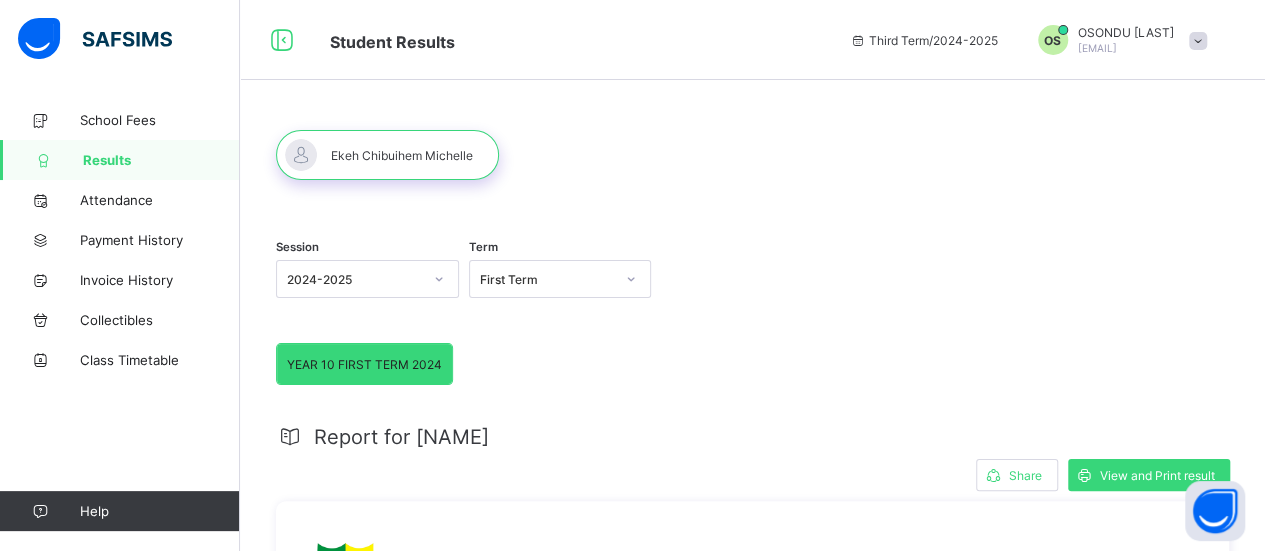 click 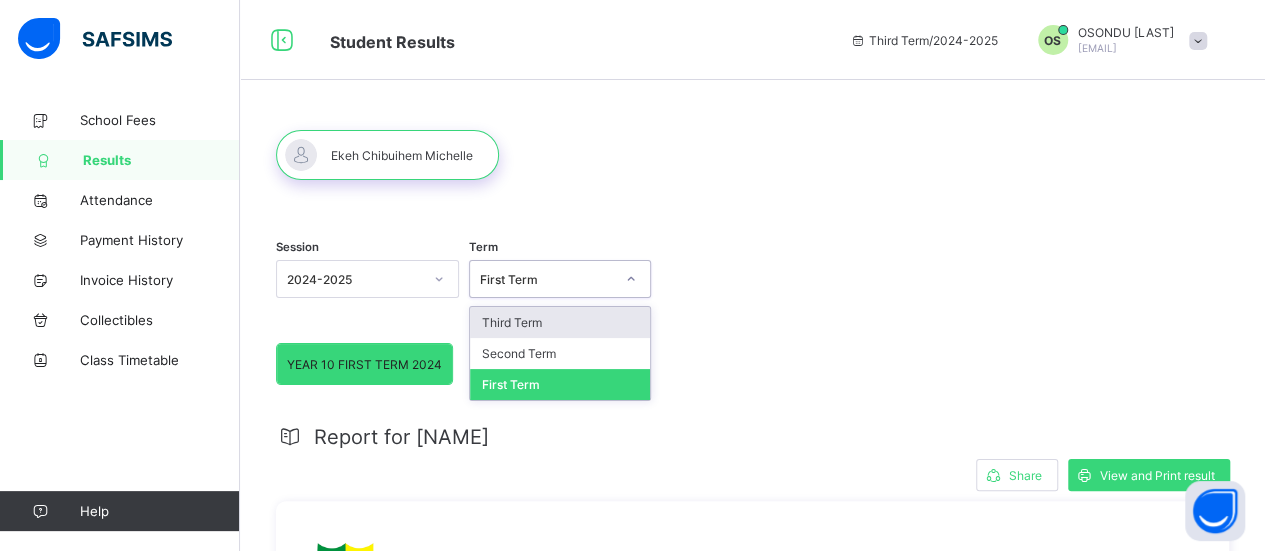 click on "Third Term" at bounding box center (560, 322) 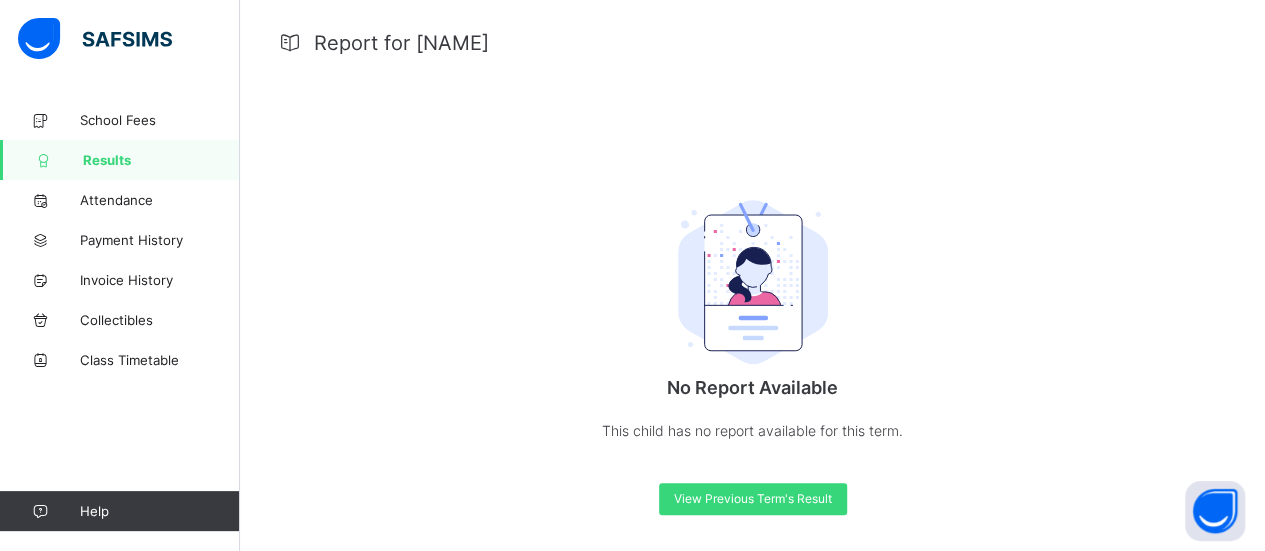 scroll, scrollTop: 395, scrollLeft: 0, axis: vertical 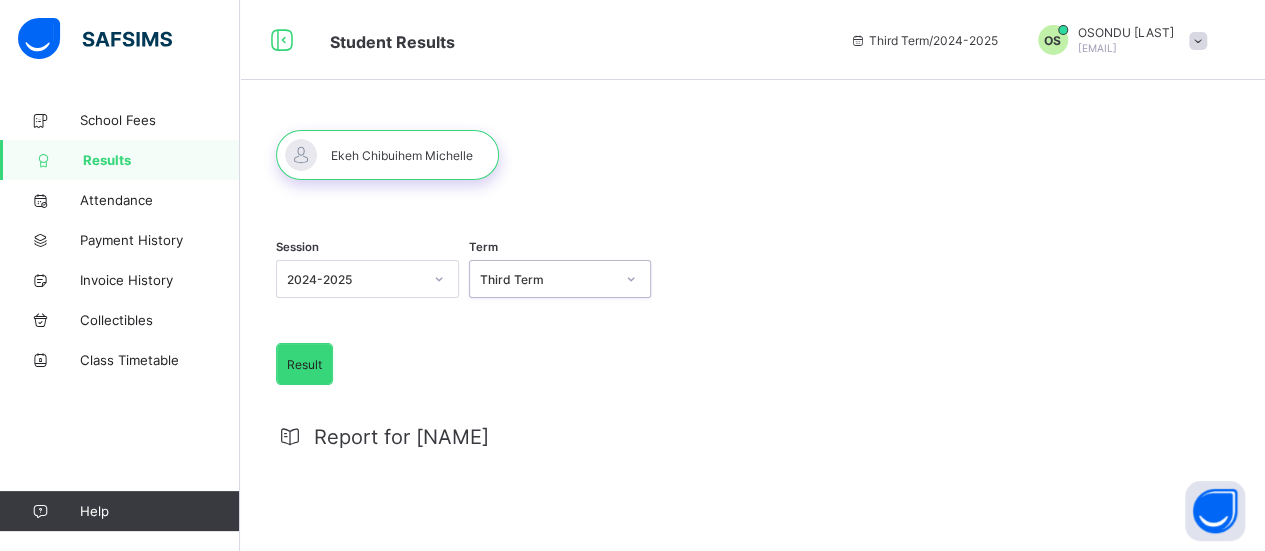 click at bounding box center (1198, 41) 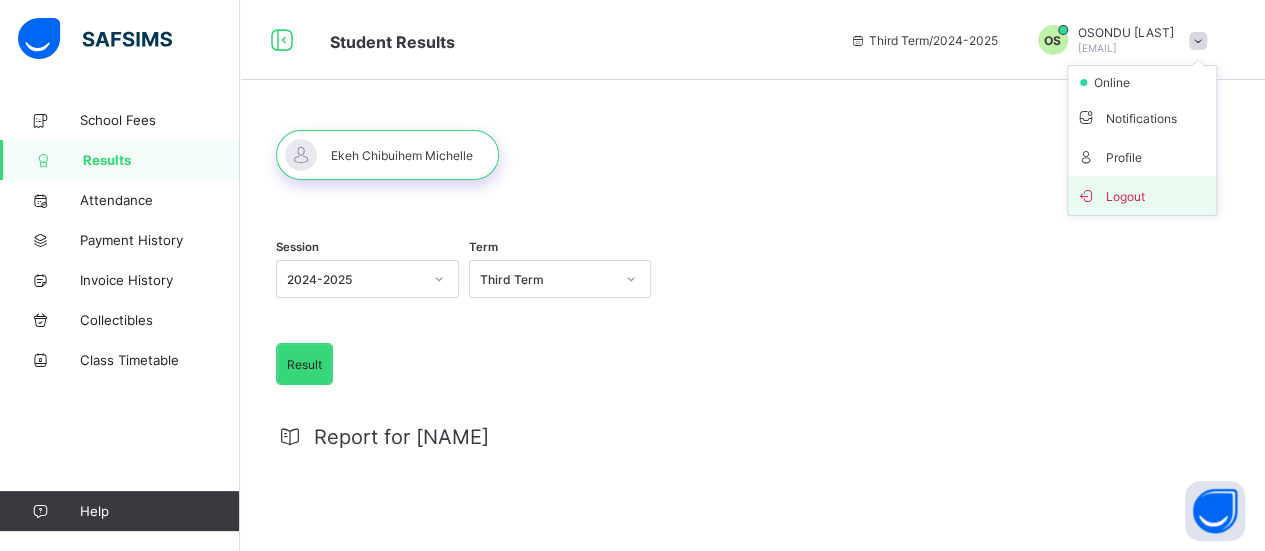 click on "Logout" at bounding box center [1142, 195] 